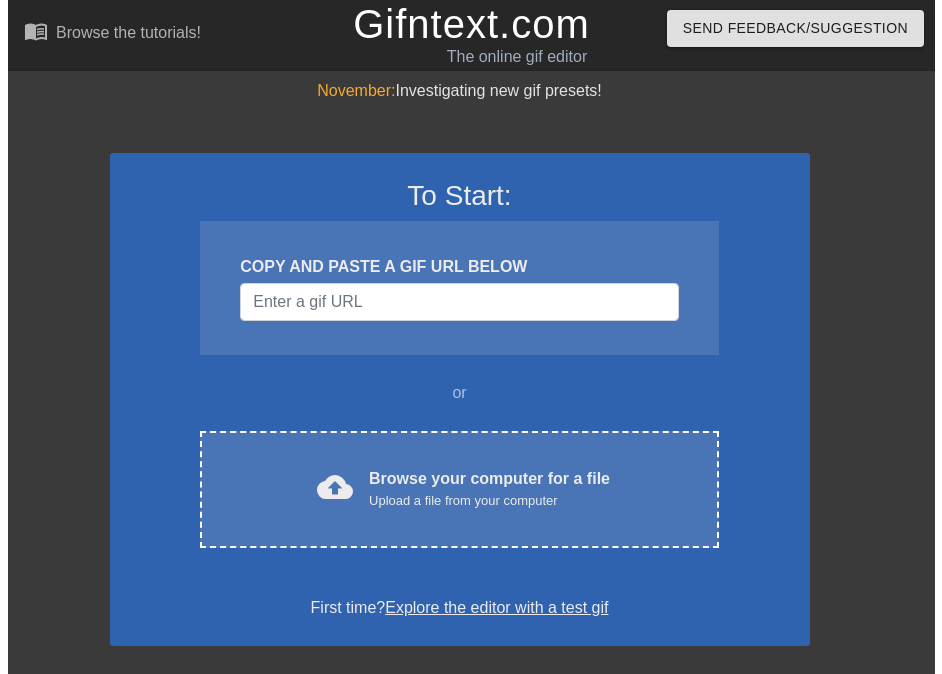scroll, scrollTop: 0, scrollLeft: 0, axis: both 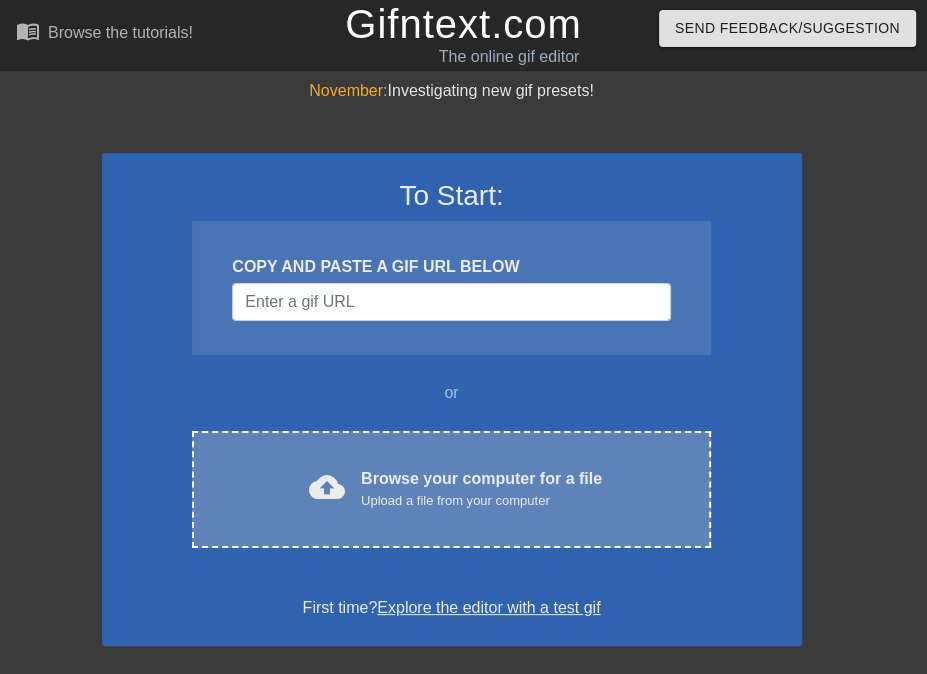 click on "cloud_upload" at bounding box center [327, 487] 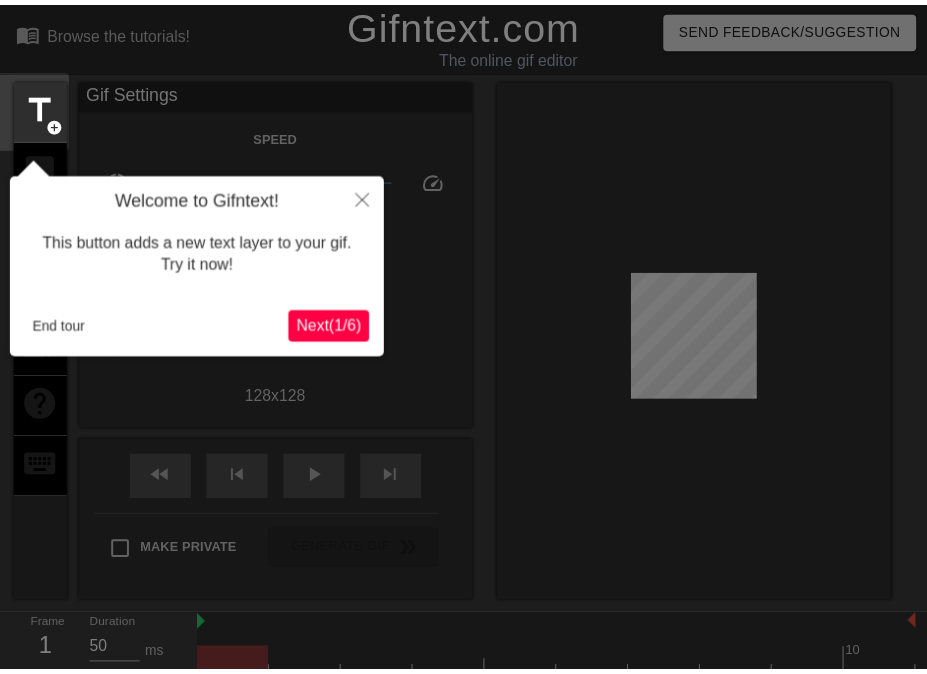 scroll, scrollTop: 49, scrollLeft: 0, axis: vertical 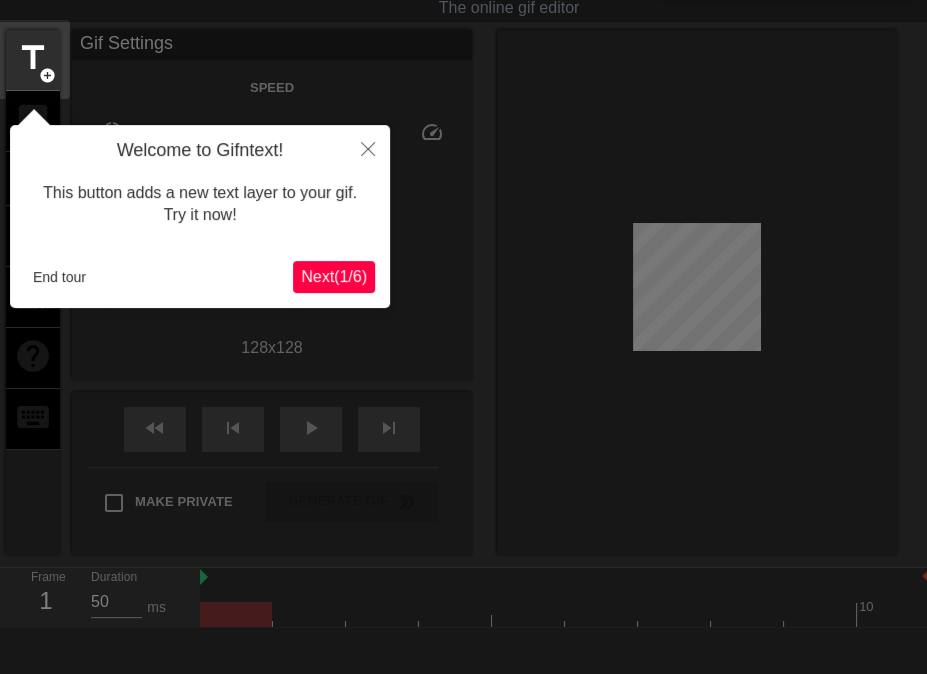 click on "Next  ( 1 / 6 )" at bounding box center (334, 276) 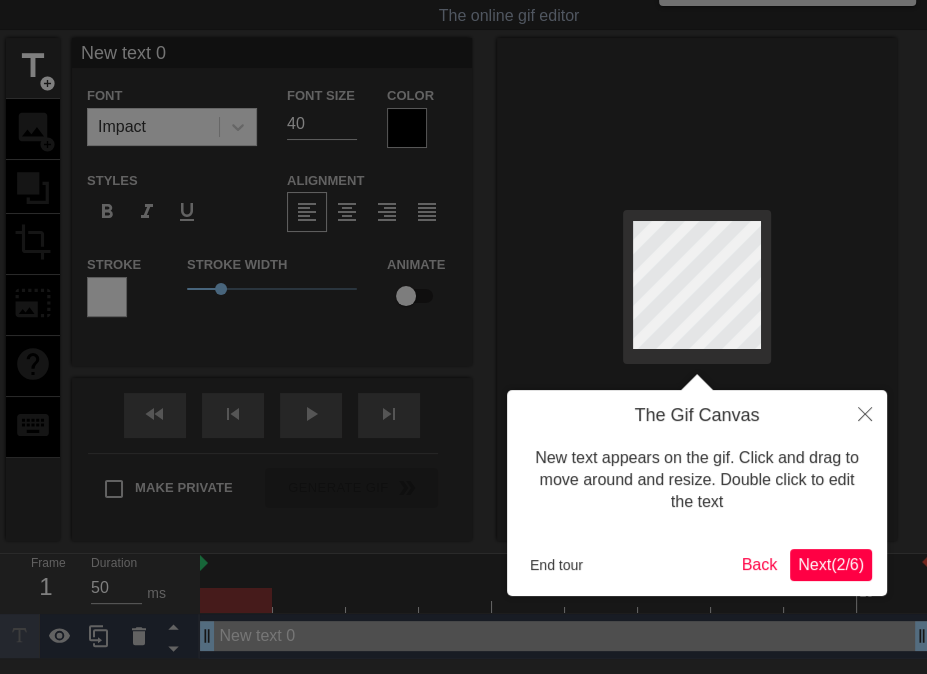 scroll, scrollTop: 0, scrollLeft: 0, axis: both 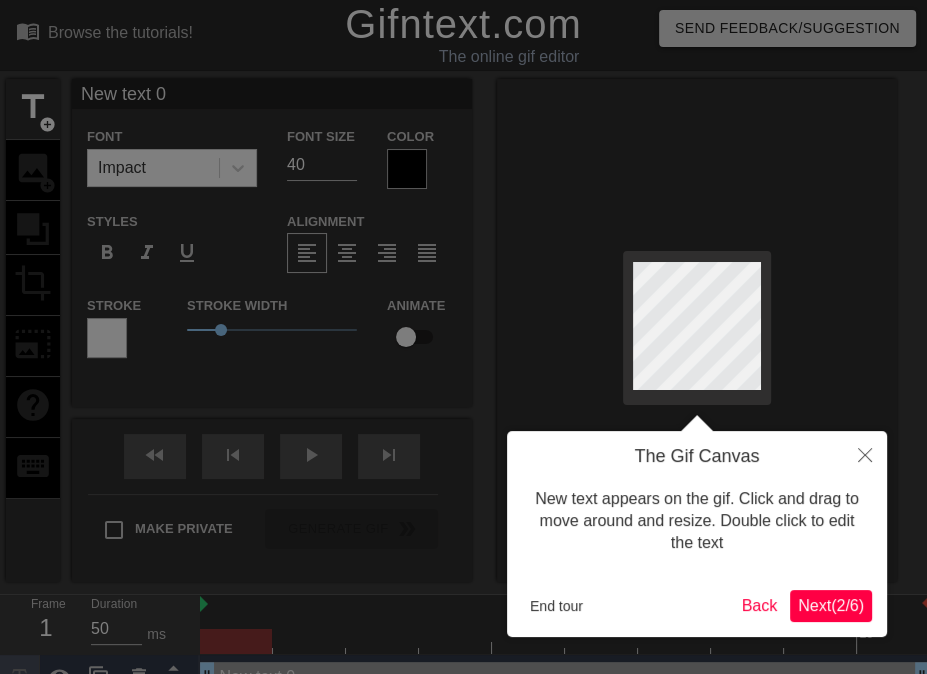 click on "Next  ( 2 / 6 )" at bounding box center [831, 605] 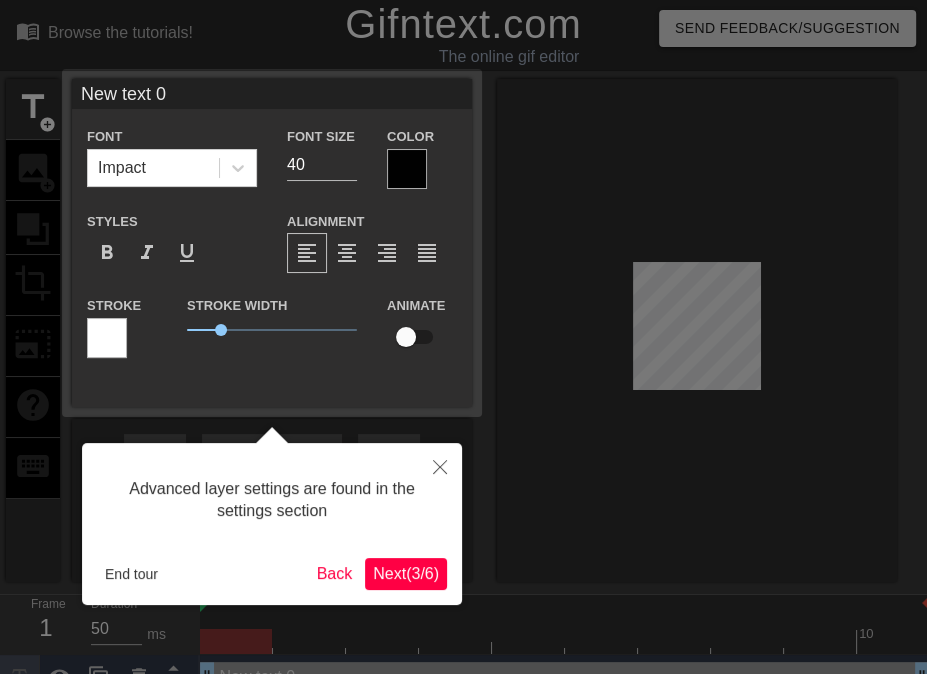 scroll, scrollTop: 30, scrollLeft: 0, axis: vertical 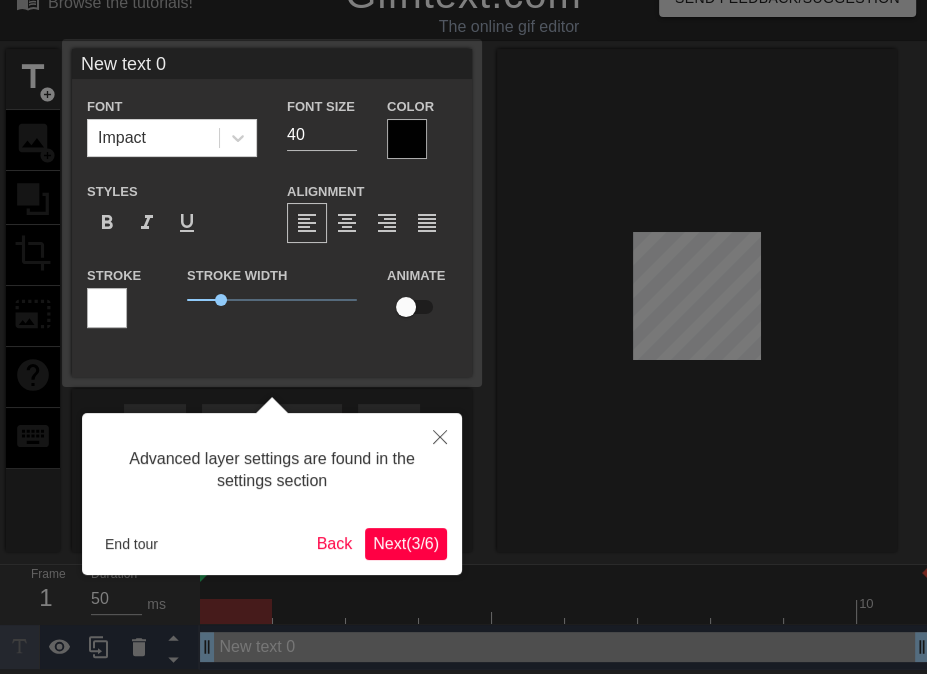 click on "Next  ( 3 / 6 )" at bounding box center [406, 543] 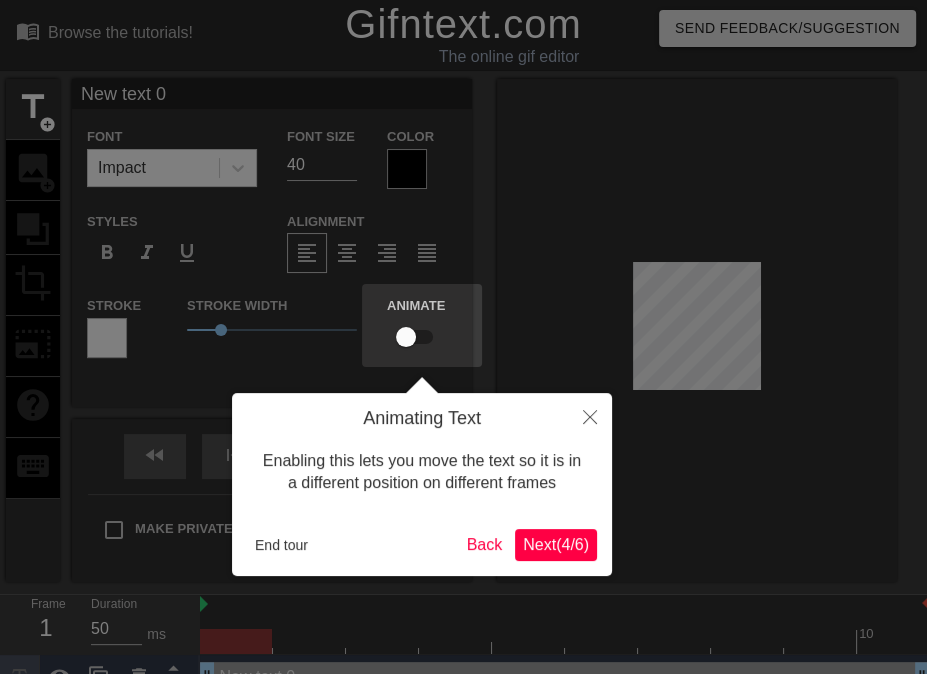 click on "Next  ( 4 / 6 )" at bounding box center (556, 544) 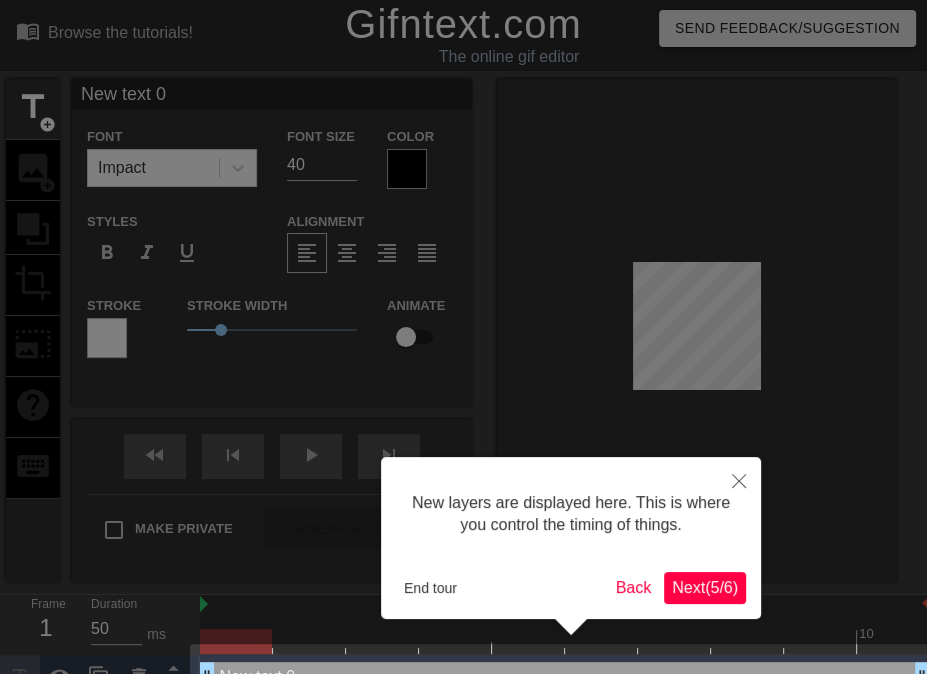 scroll, scrollTop: 44, scrollLeft: 0, axis: vertical 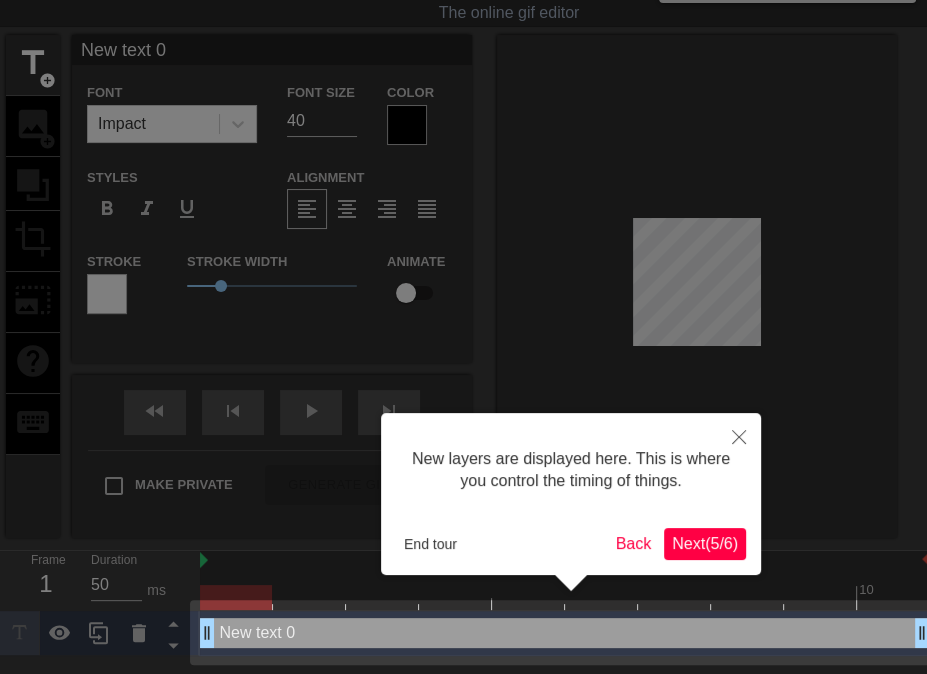click on "Next  ( 5 / 6 )" at bounding box center (705, 543) 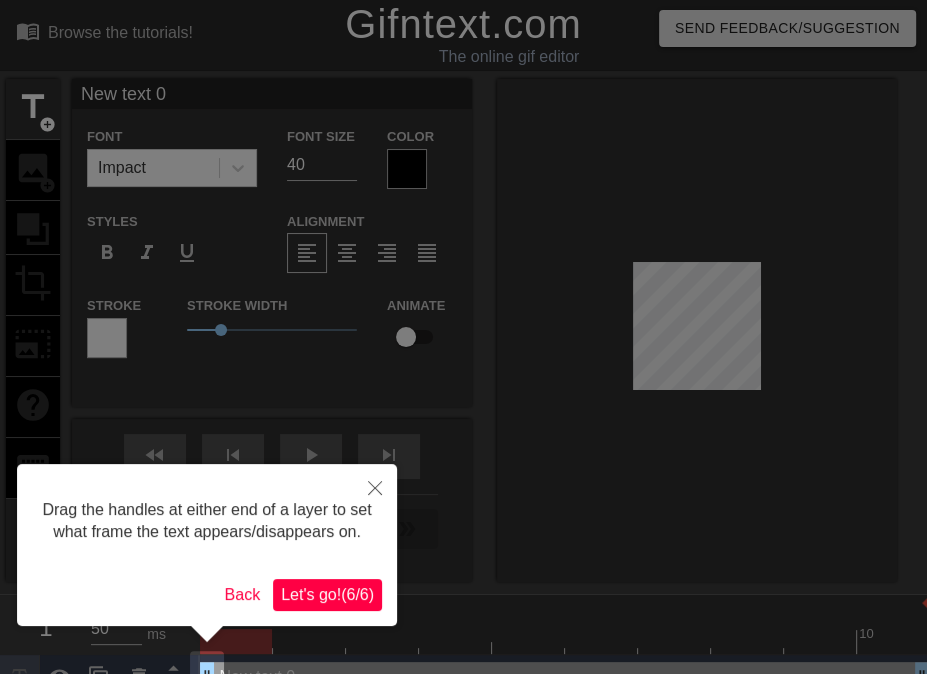 click on "Drag the handles at either end of a layer to set what frame the text appears/disappears on. Back Let's go!  ( 6 / 6 )" at bounding box center [207, 545] 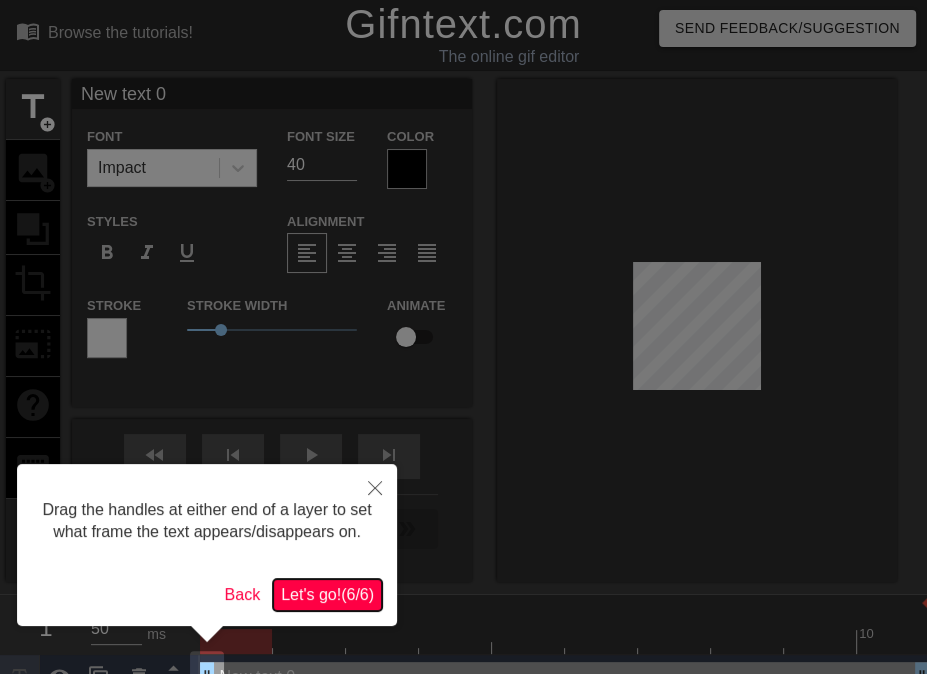 drag, startPoint x: 312, startPoint y: 579, endPoint x: 319, endPoint y: 596, distance: 18.384777 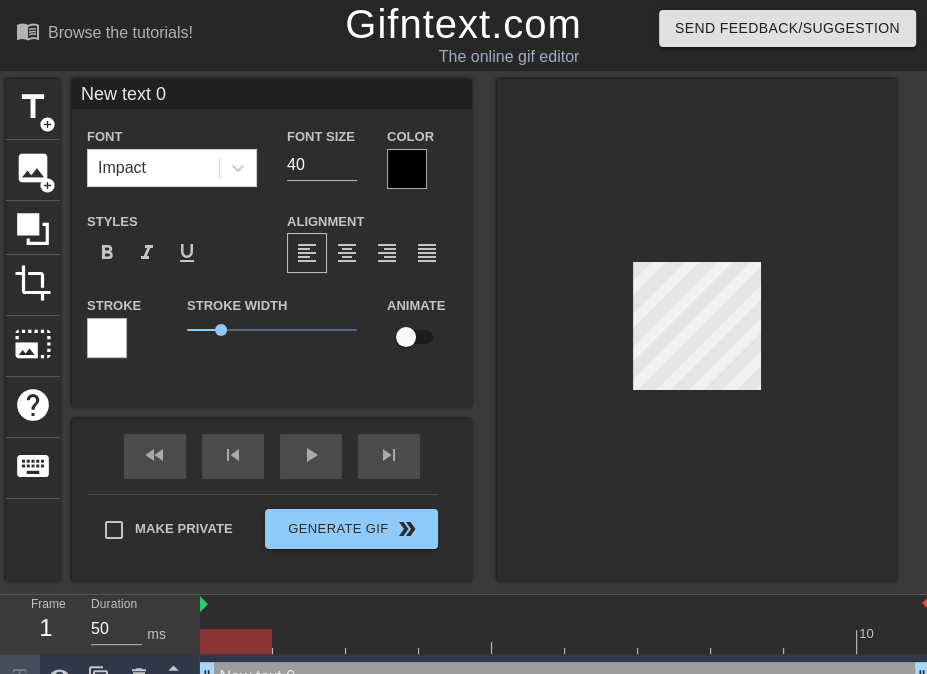 type on "New ext 0" 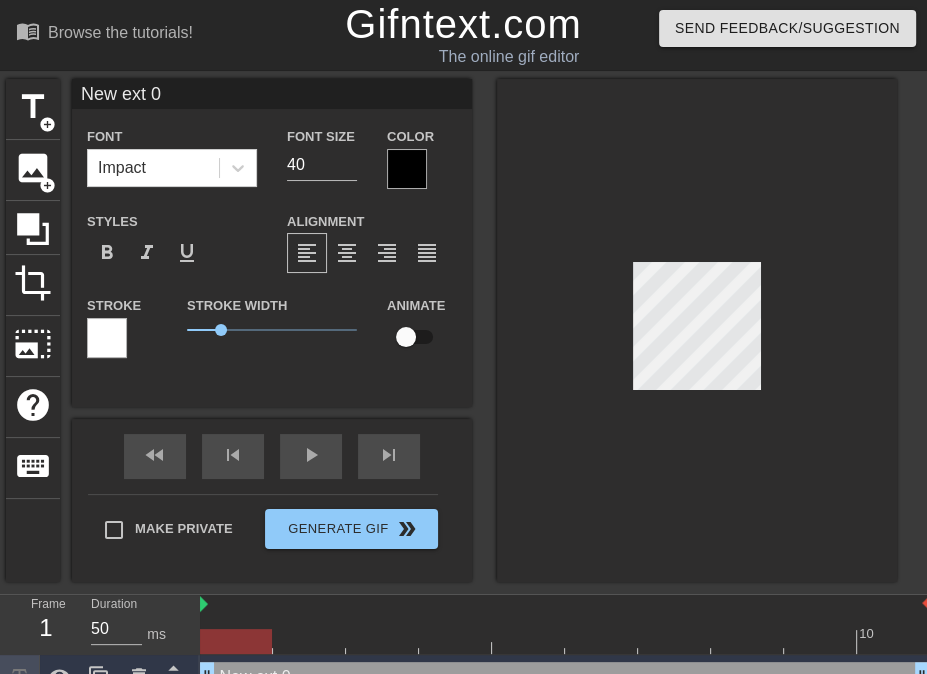 type on "Newext 0" 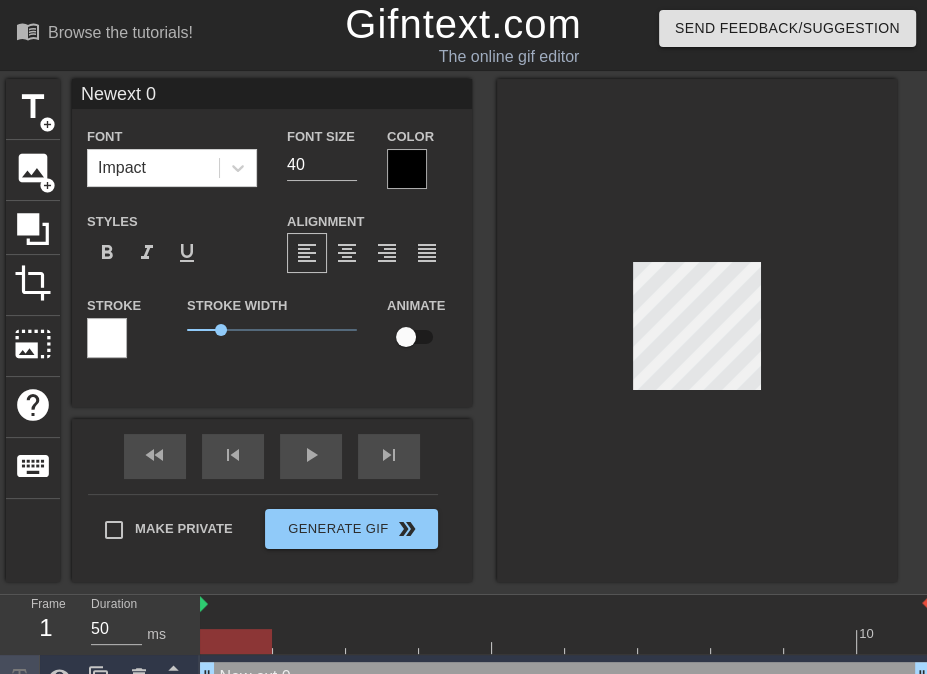 type on "Neext 0" 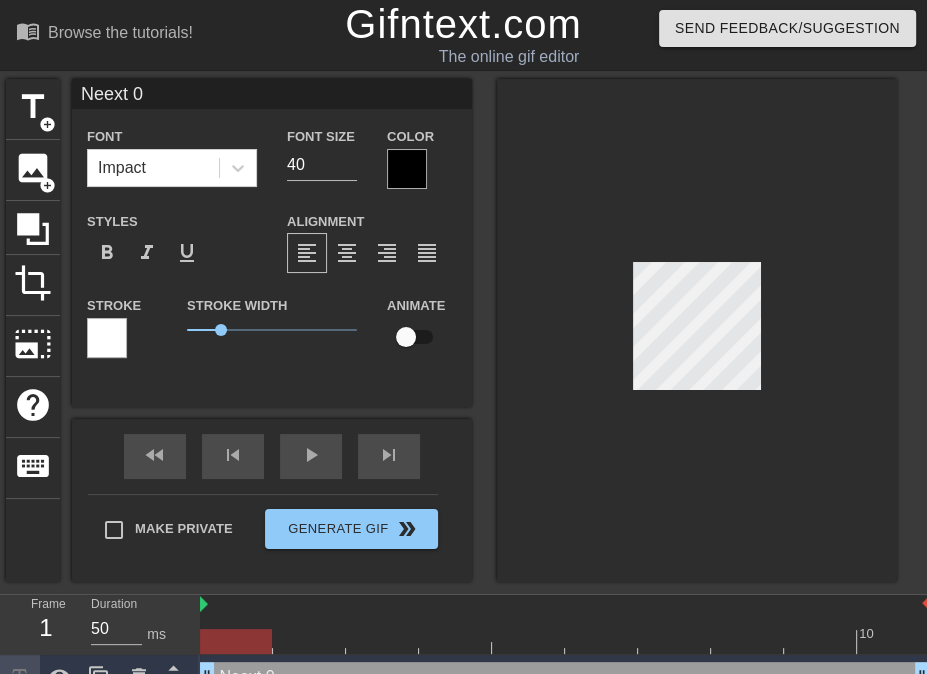 type on "Next 0" 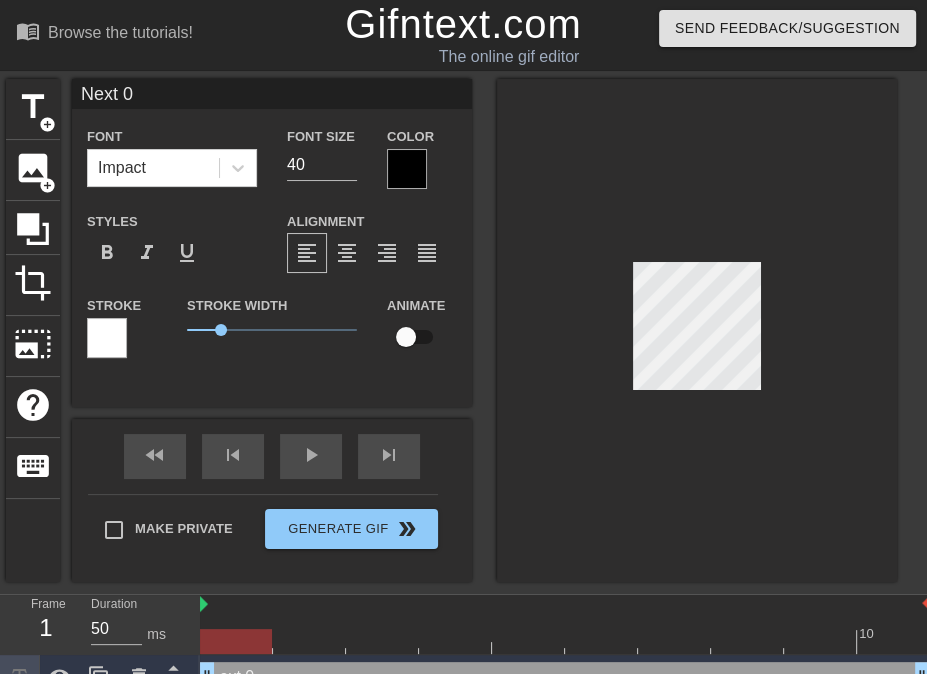 type on "ext 0" 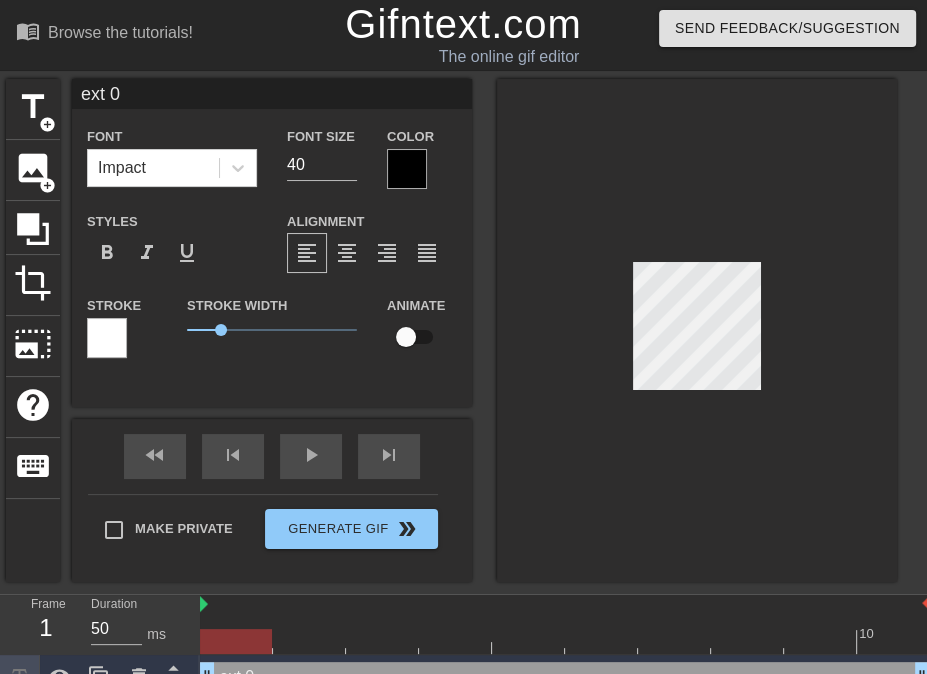 scroll, scrollTop: 2, scrollLeft: 3, axis: both 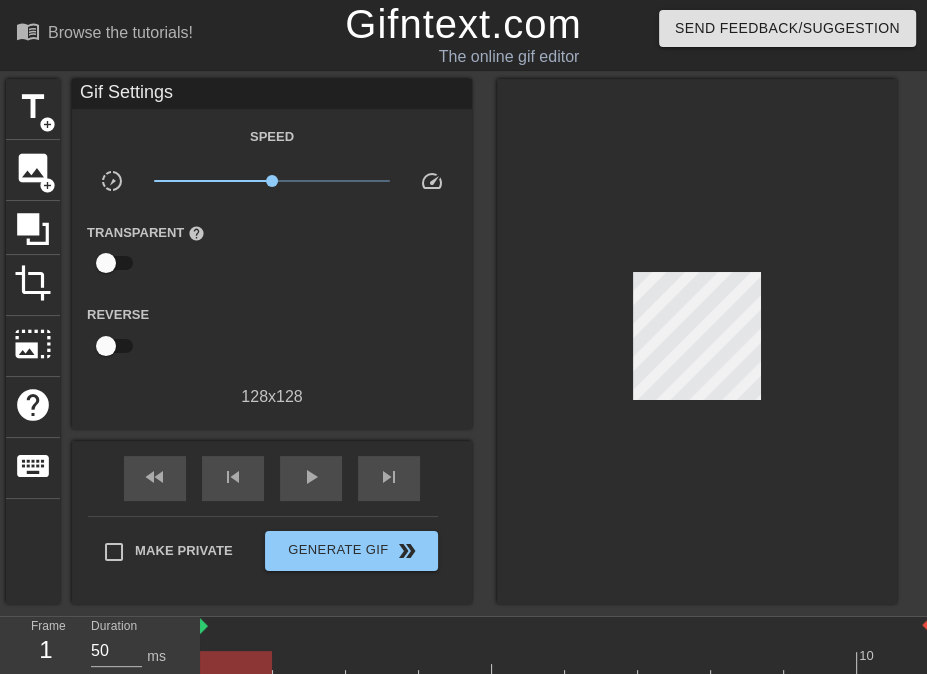 click at bounding box center [697, 341] 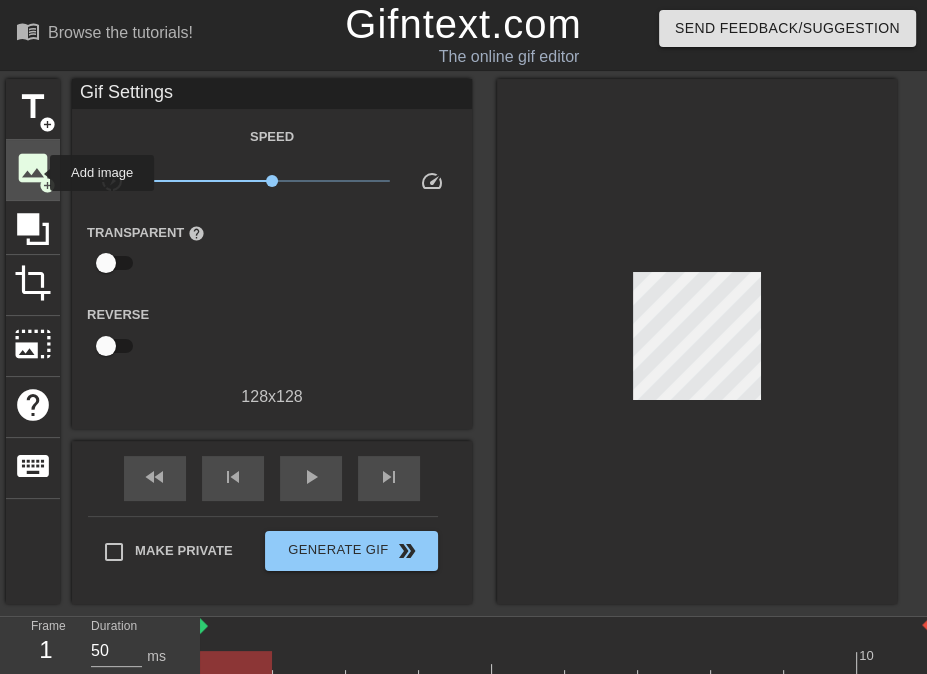 click on "image" at bounding box center [33, 168] 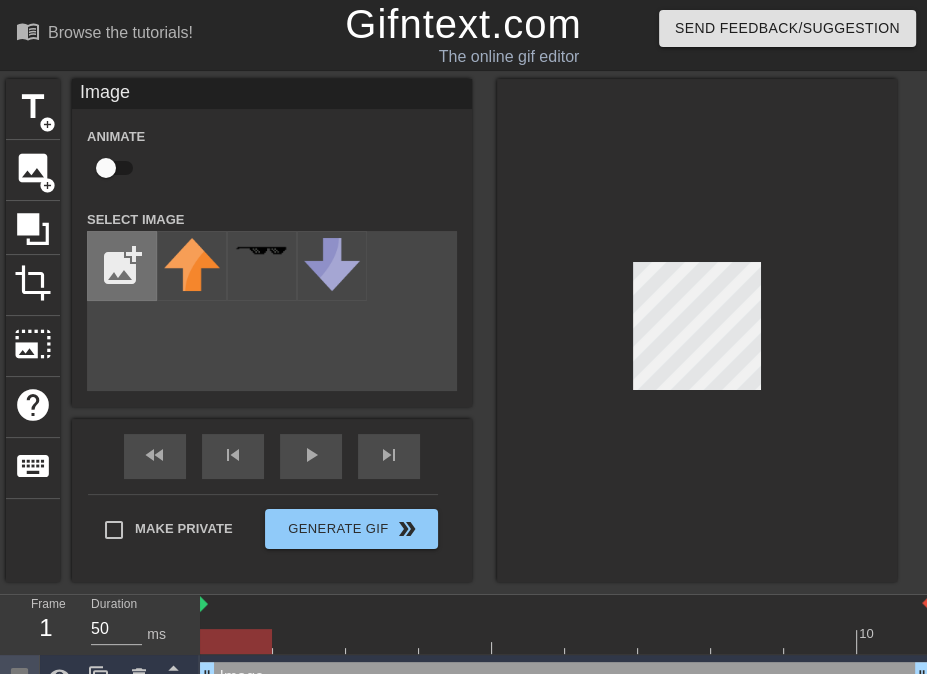 click at bounding box center (122, 266) 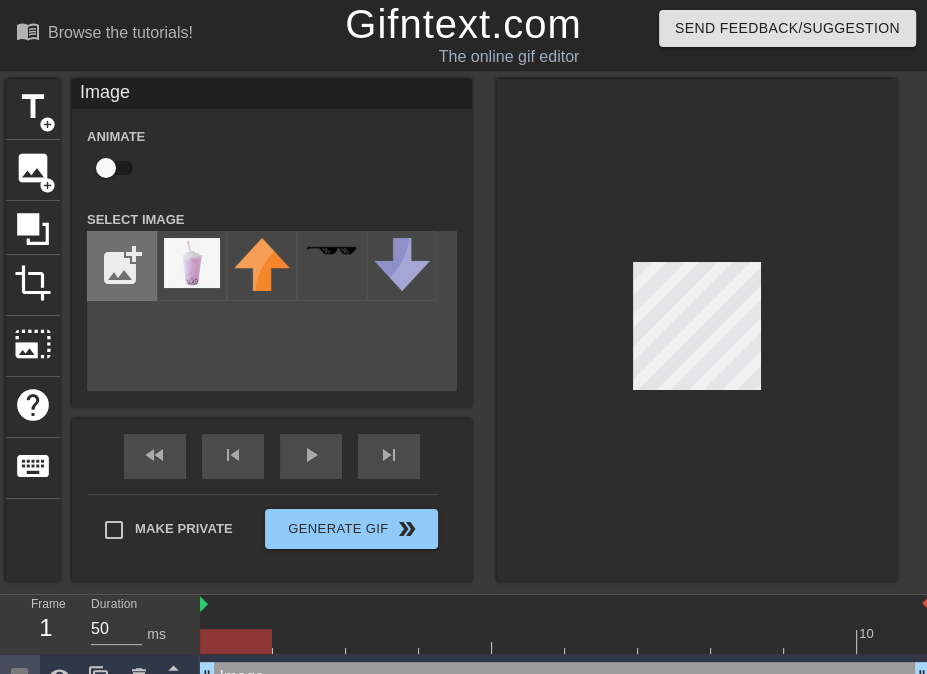 click at bounding box center [122, 266] 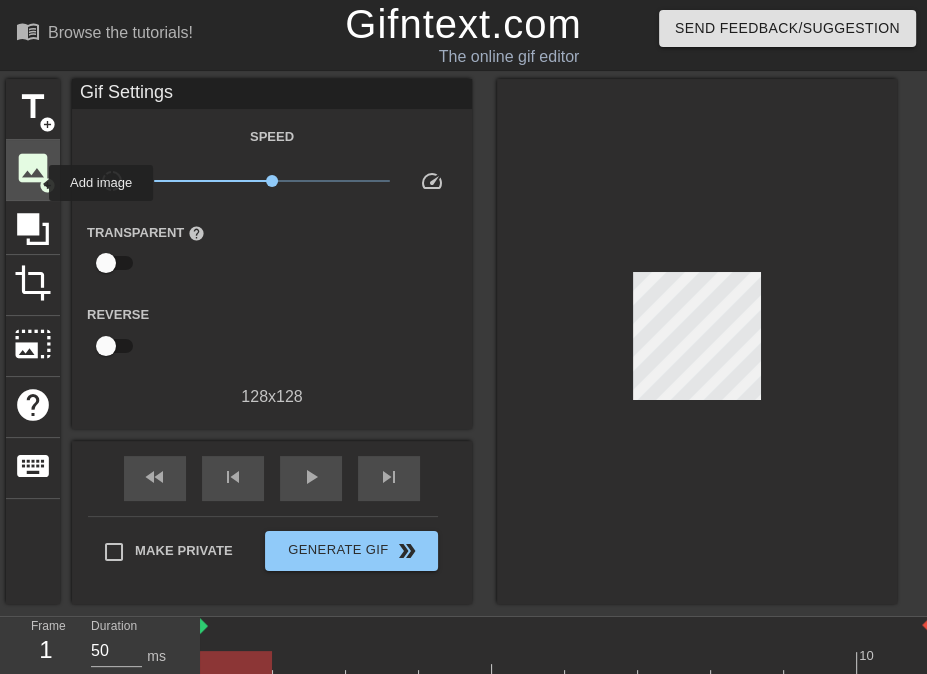 click on "image" at bounding box center (33, 168) 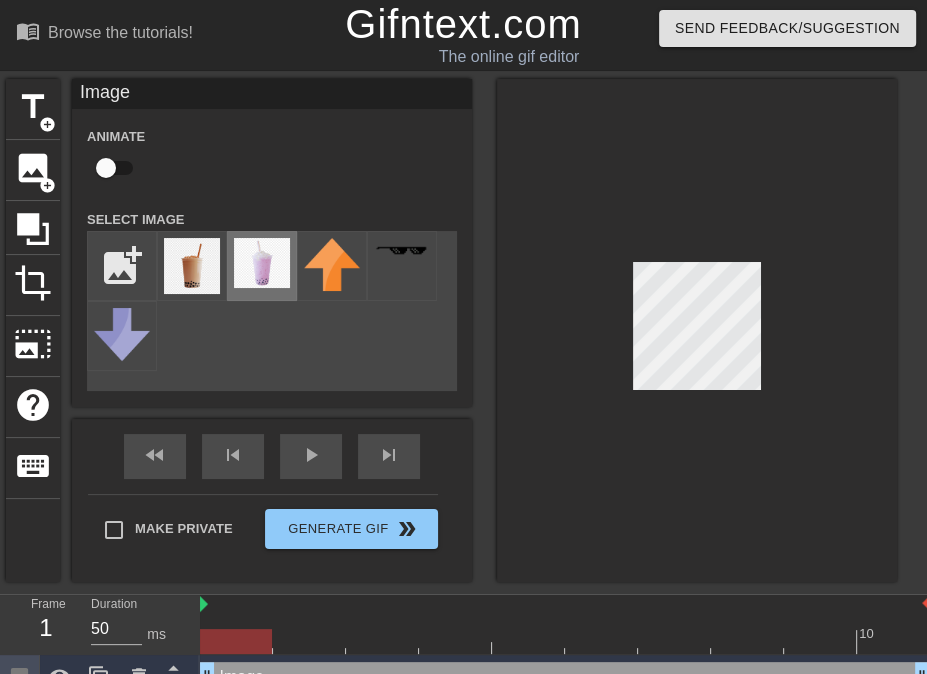 click at bounding box center [262, 263] 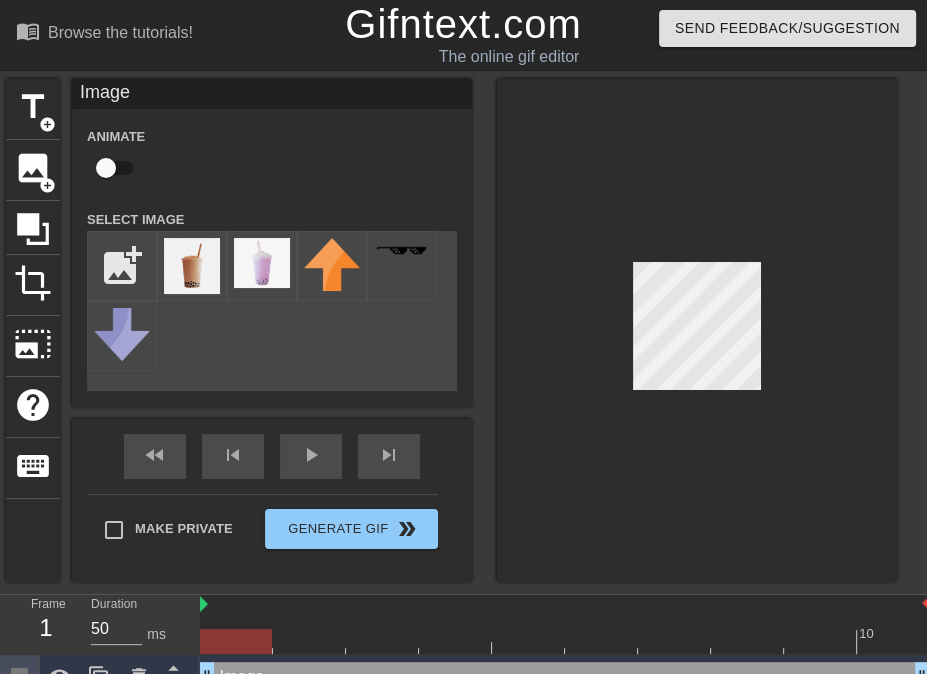 click at bounding box center (697, 330) 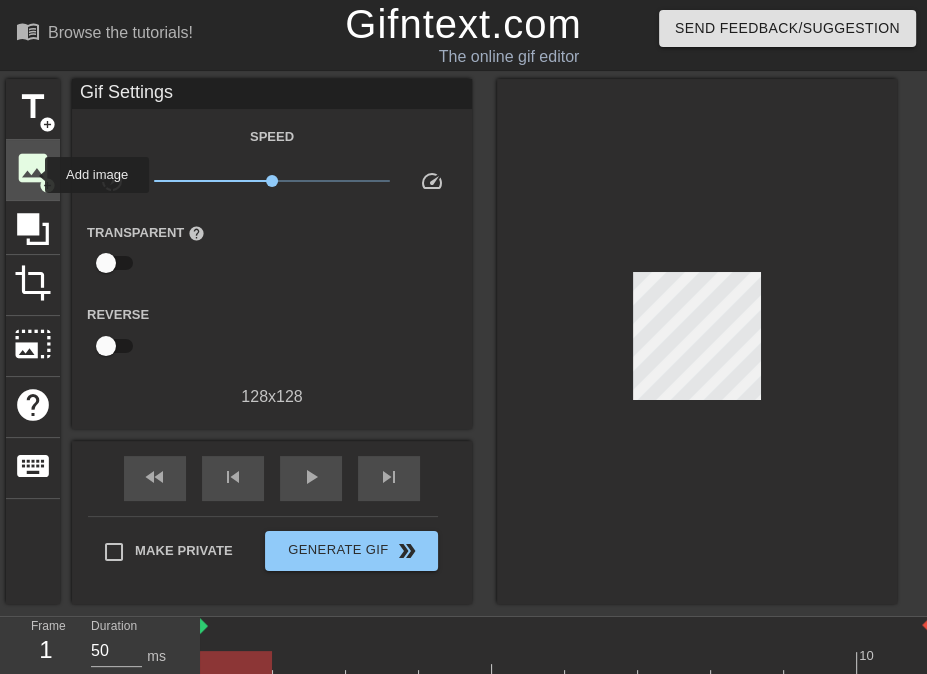 click on "image" at bounding box center (33, 168) 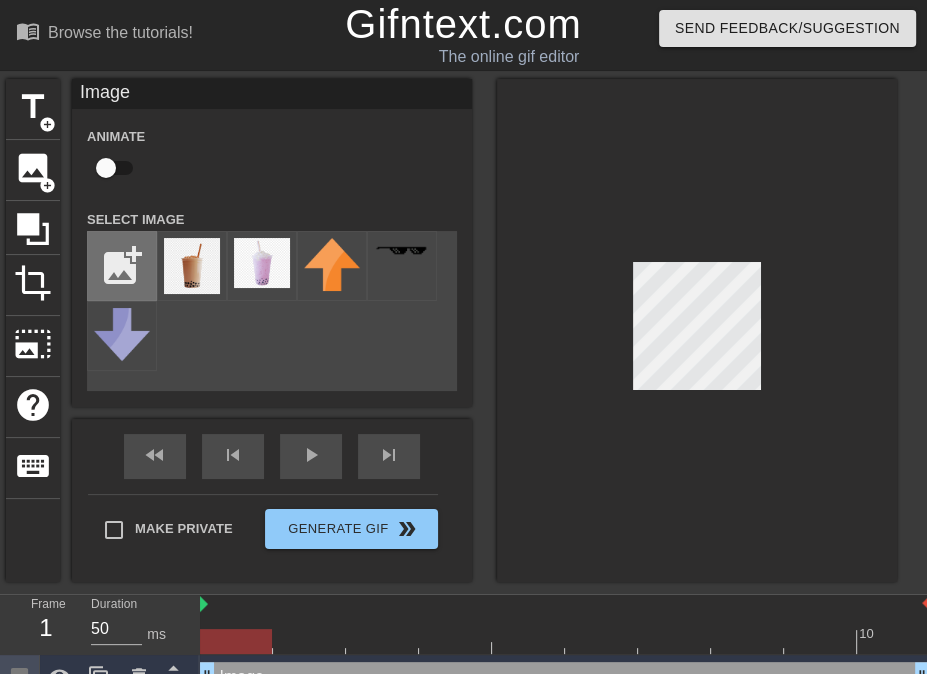 click at bounding box center [122, 266] 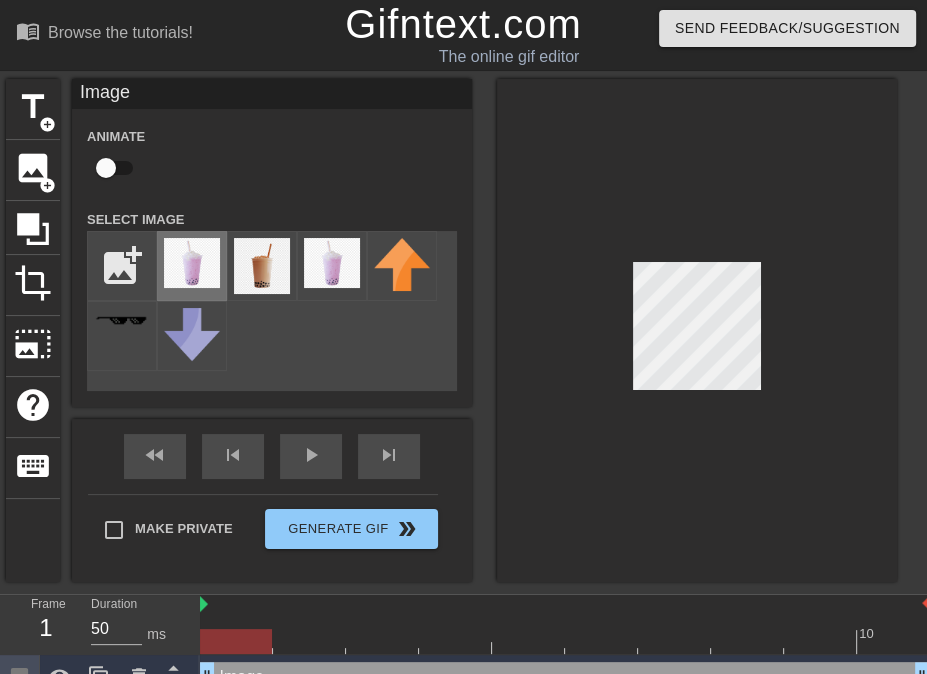 click at bounding box center (192, 263) 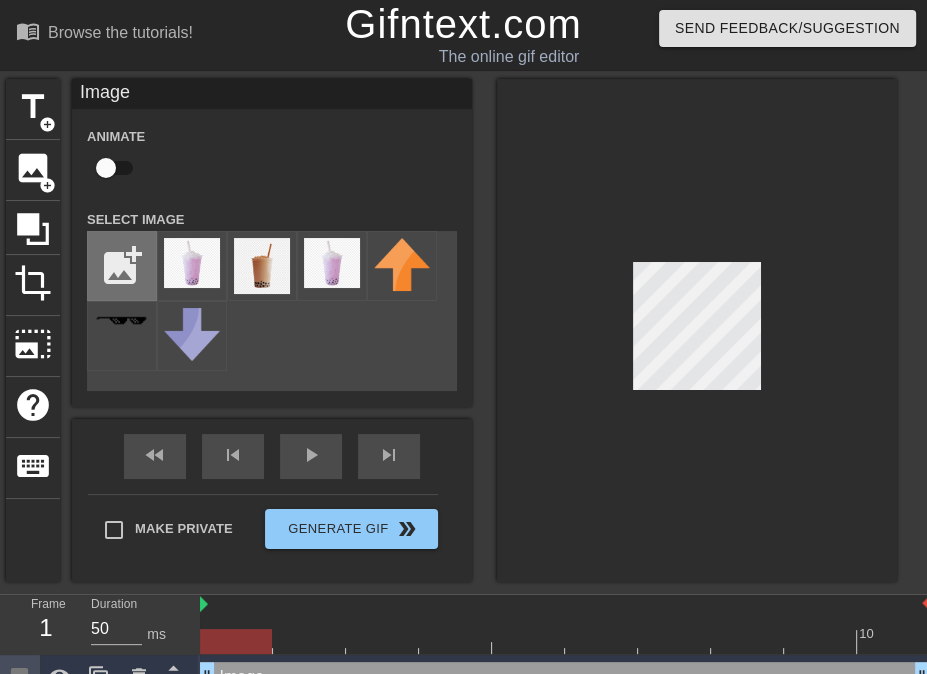 click at bounding box center (122, 266) 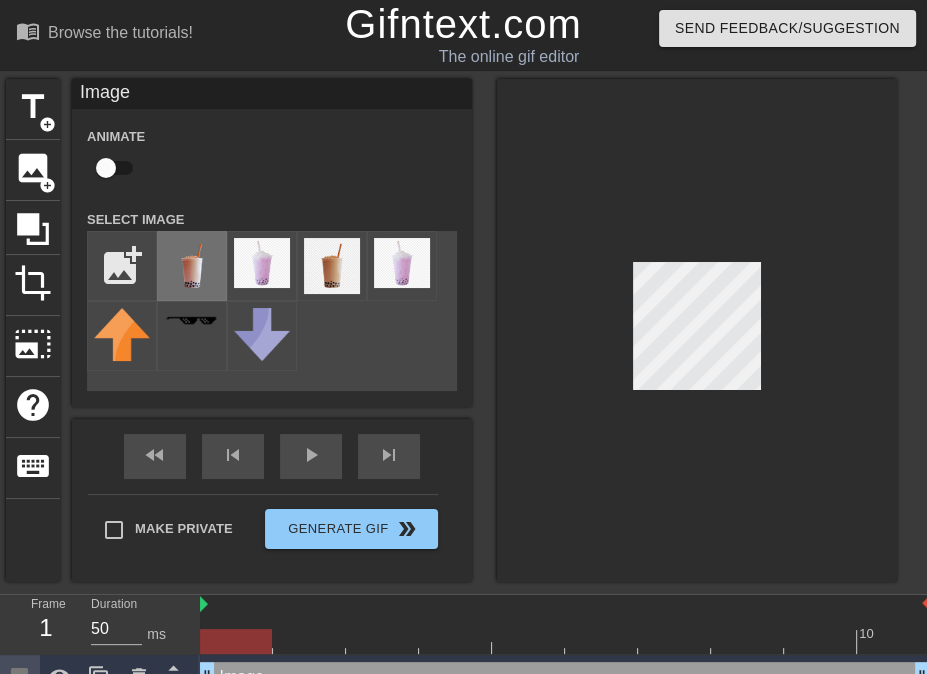 click at bounding box center (192, 266) 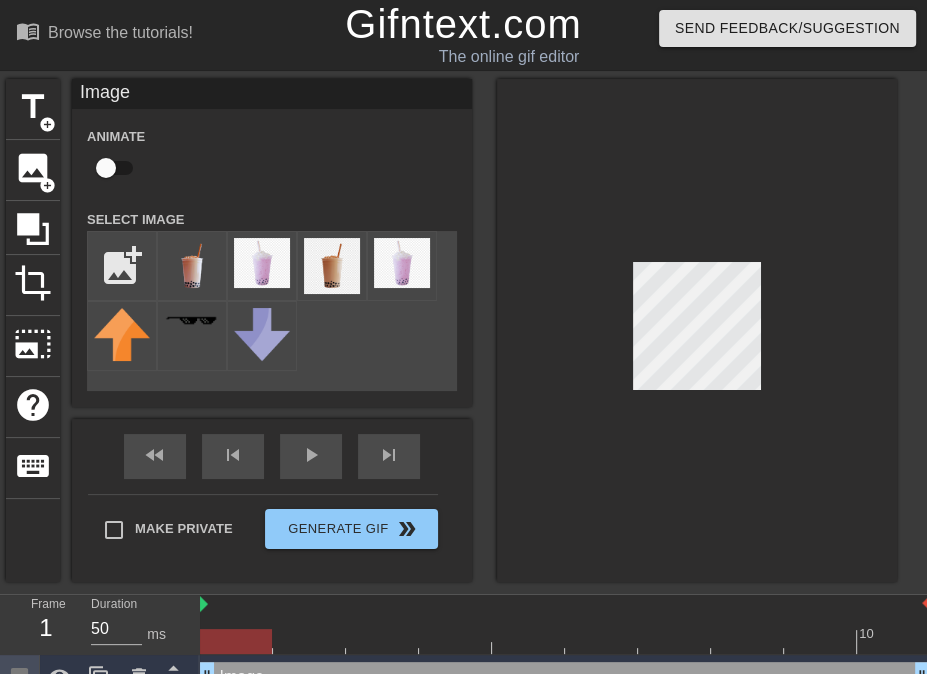click at bounding box center [697, 330] 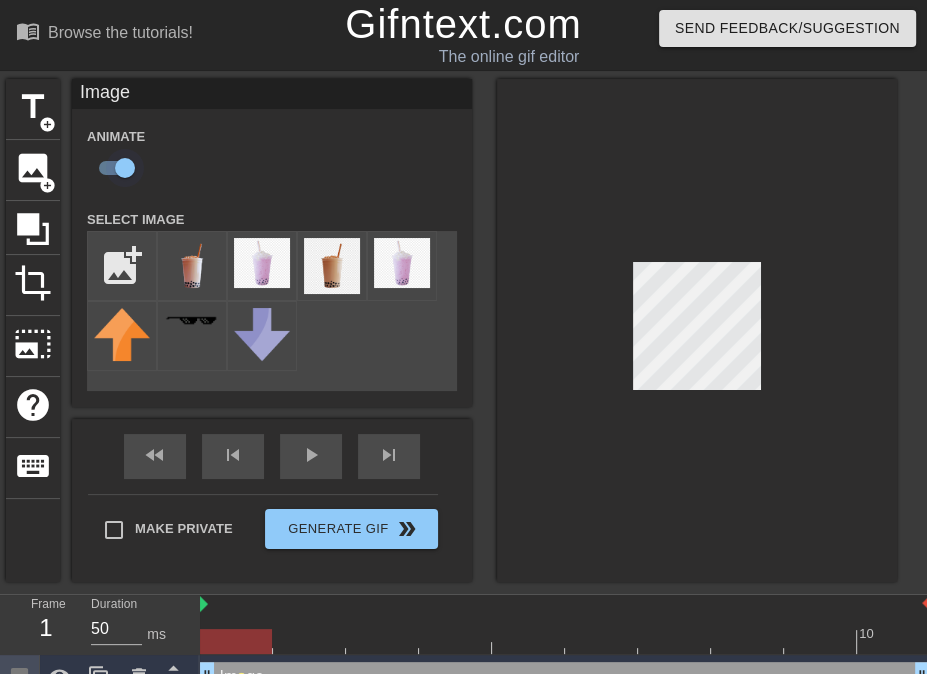 click at bounding box center (125, 168) 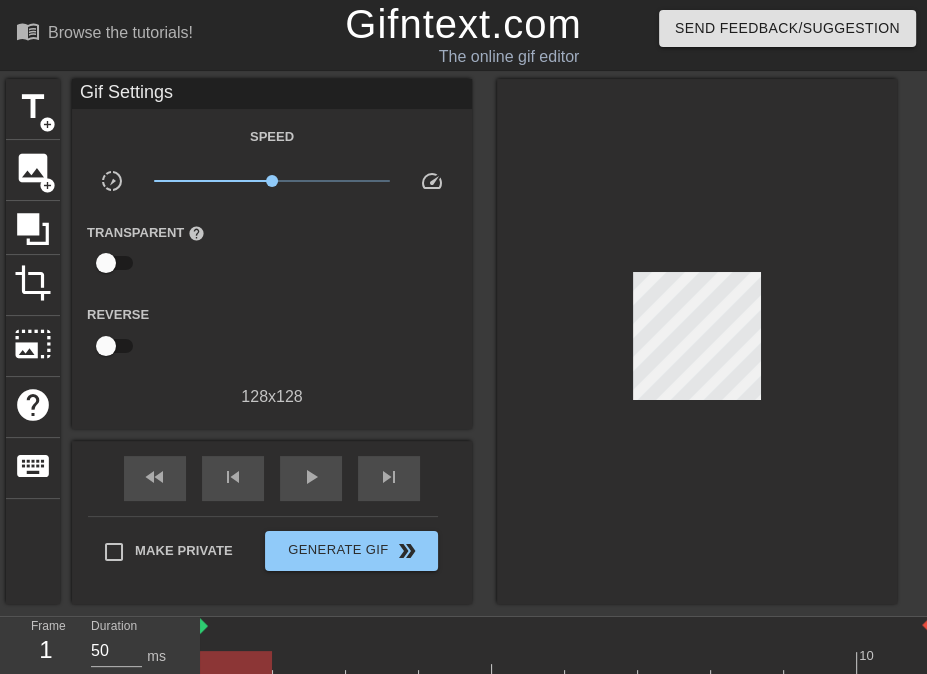 scroll, scrollTop: 51, scrollLeft: 0, axis: vertical 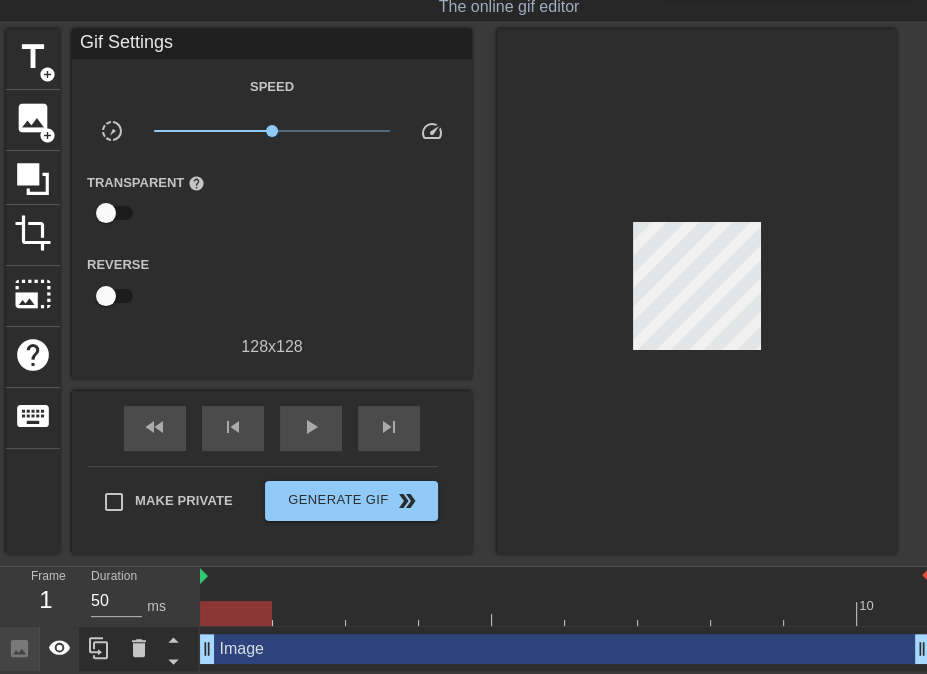 click 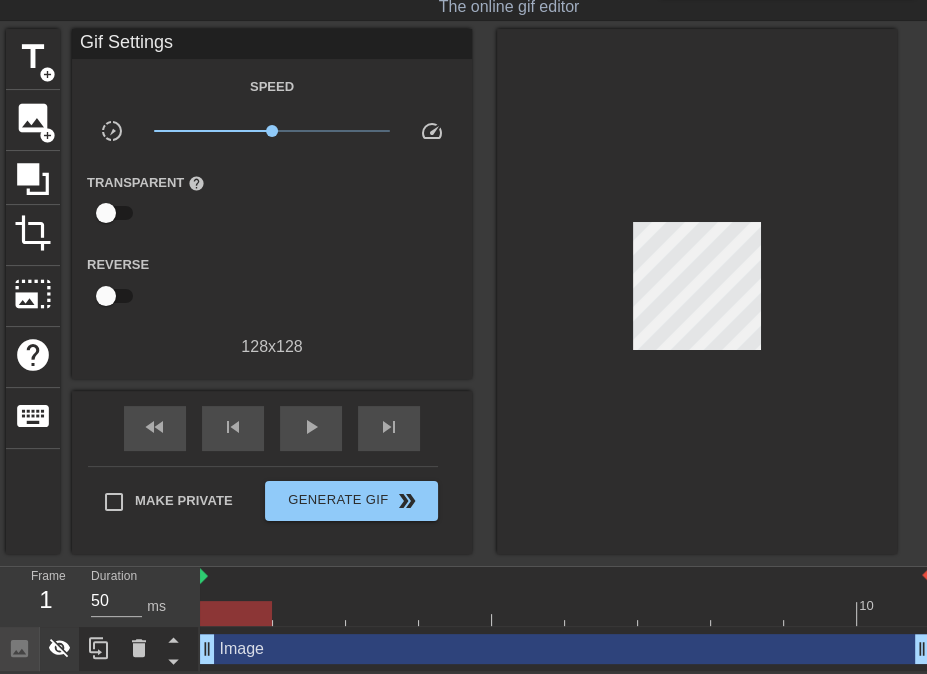click 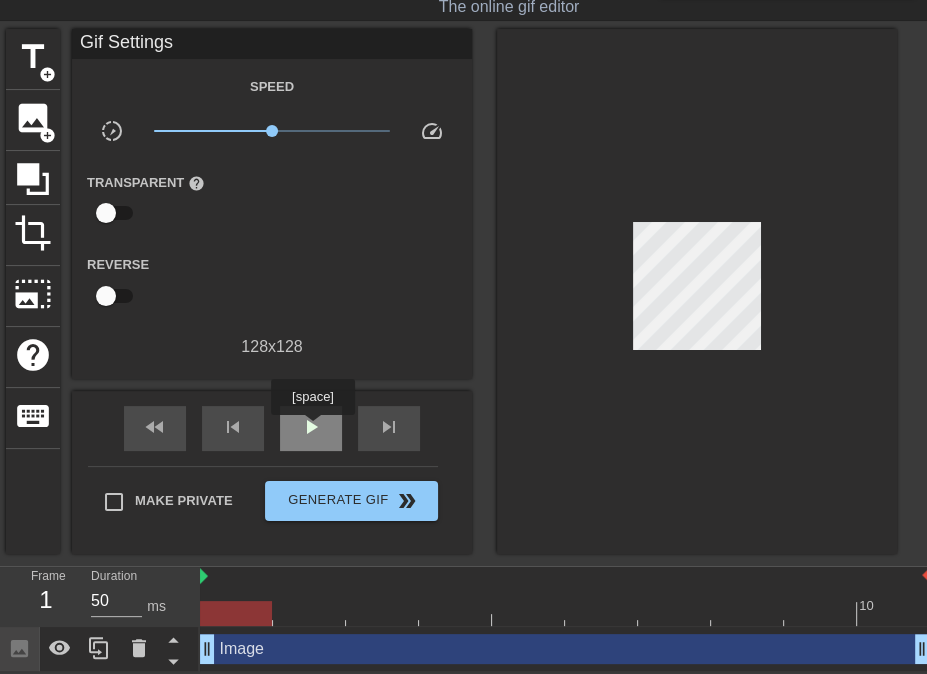 click on "play_arrow" at bounding box center (311, 427) 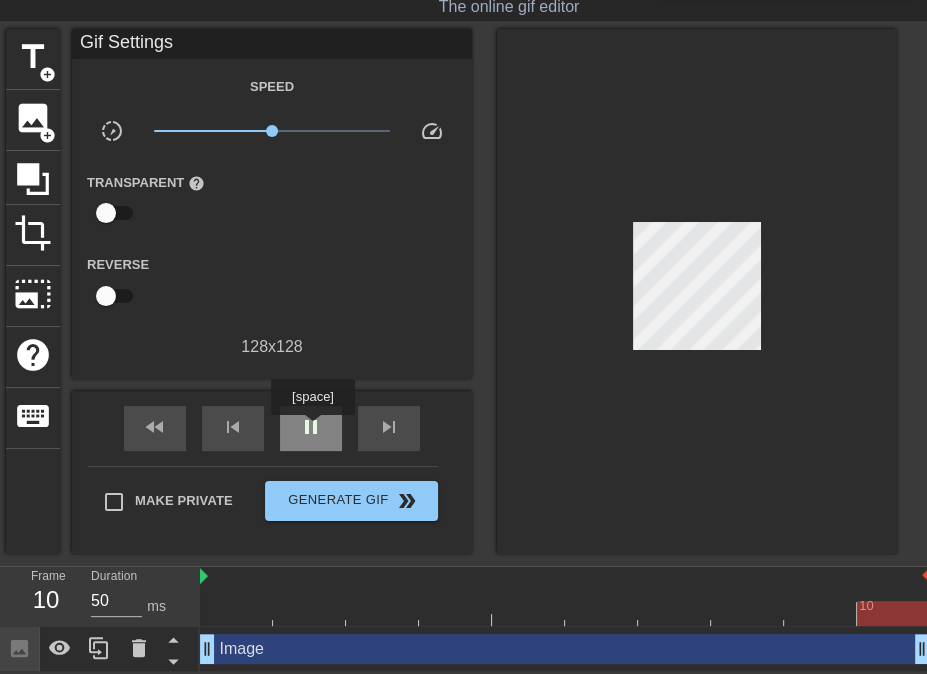 click on "pause" at bounding box center (311, 427) 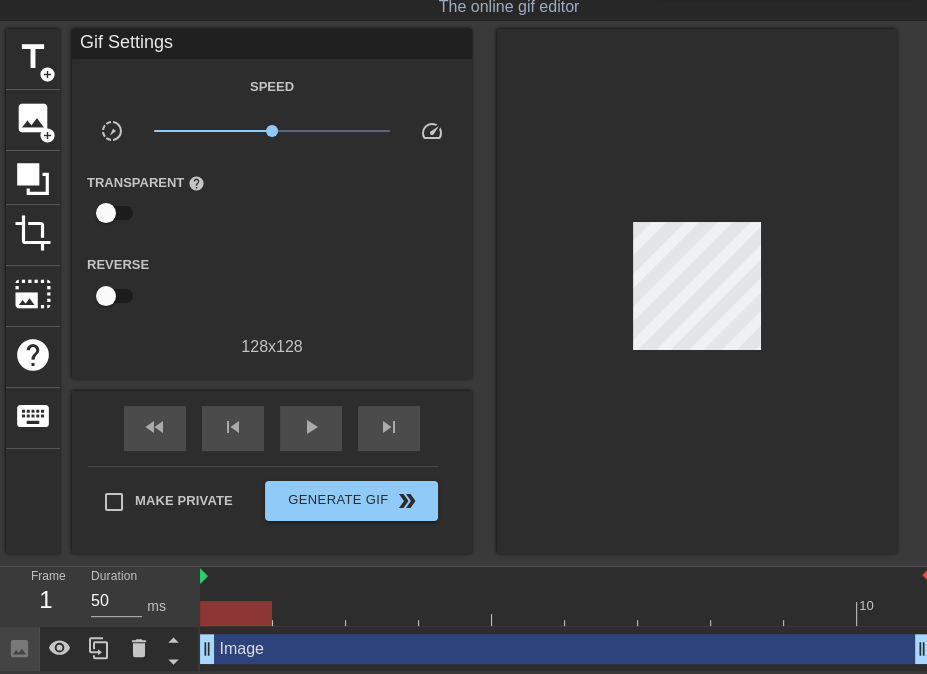 scroll, scrollTop: 30, scrollLeft: 0, axis: vertical 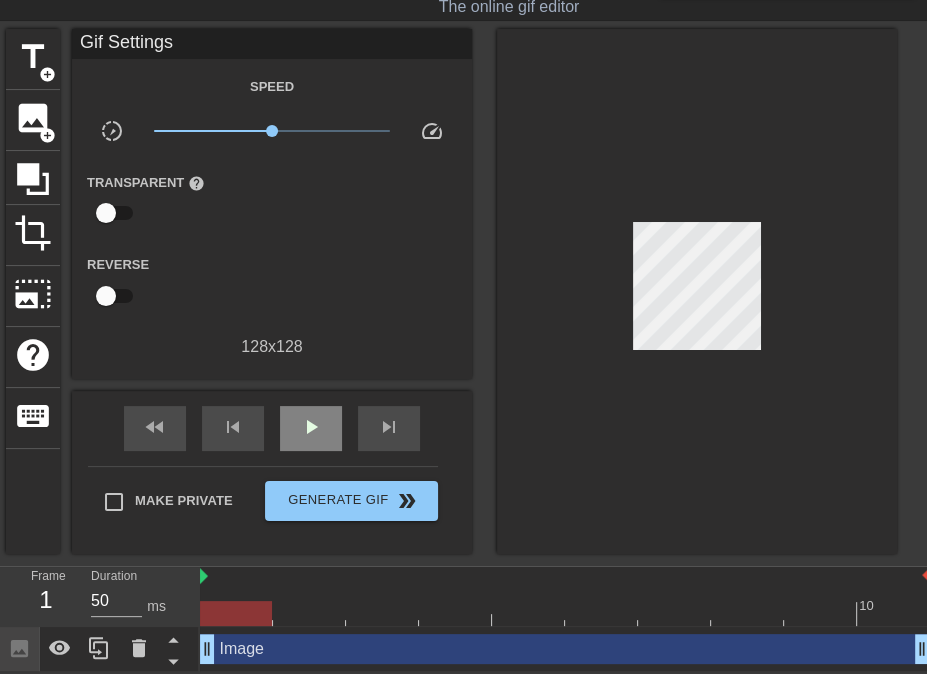 click on "play_arrow" at bounding box center (311, 427) 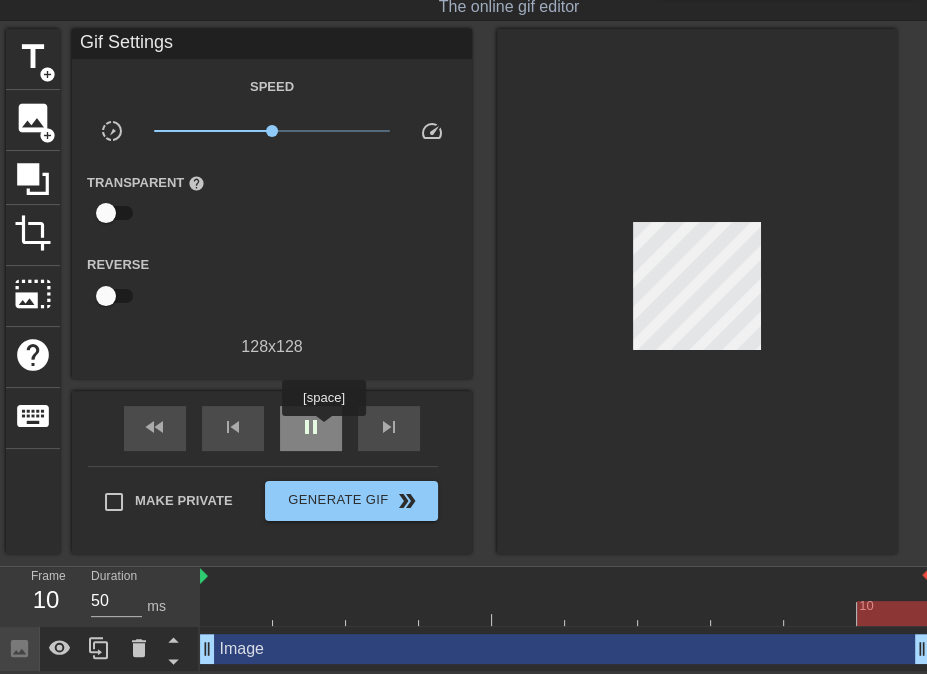 click on "pause" at bounding box center (311, 427) 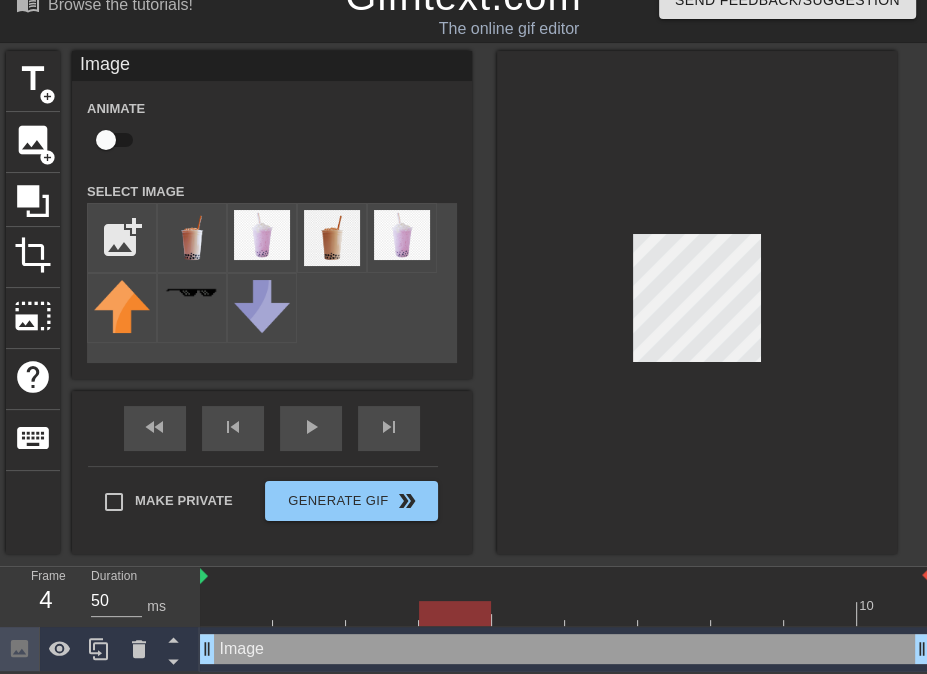 scroll, scrollTop: 30, scrollLeft: 0, axis: vertical 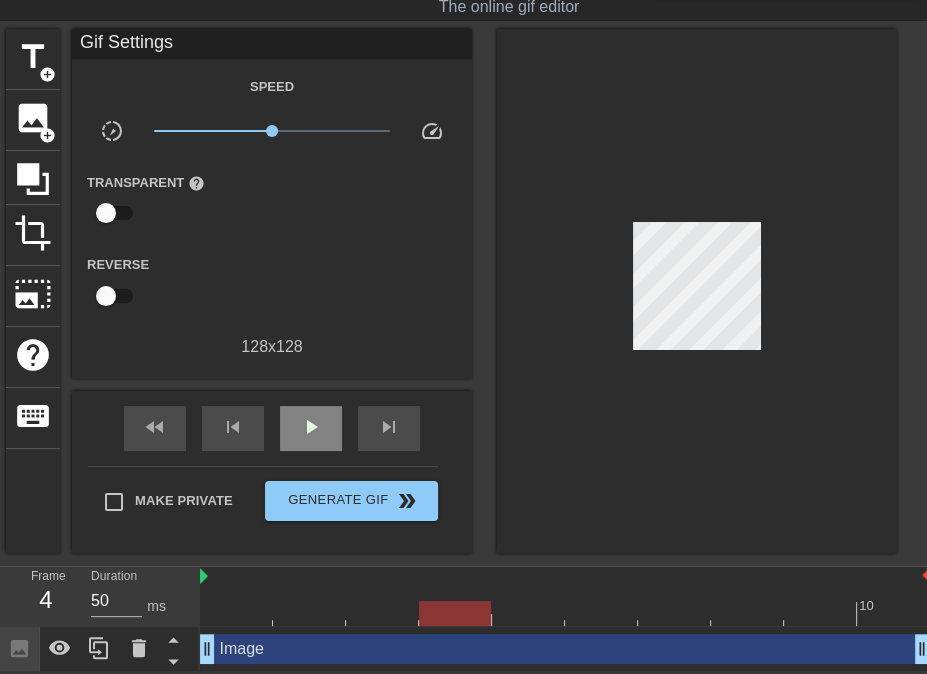 click on "play_arrow" at bounding box center [311, 427] 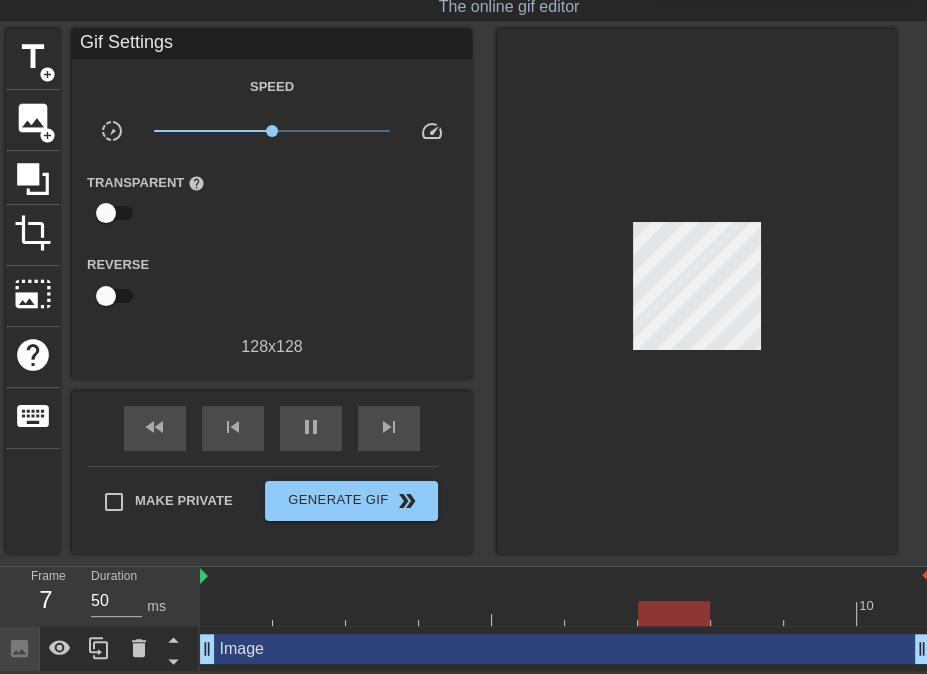 scroll, scrollTop: 30, scrollLeft: 0, axis: vertical 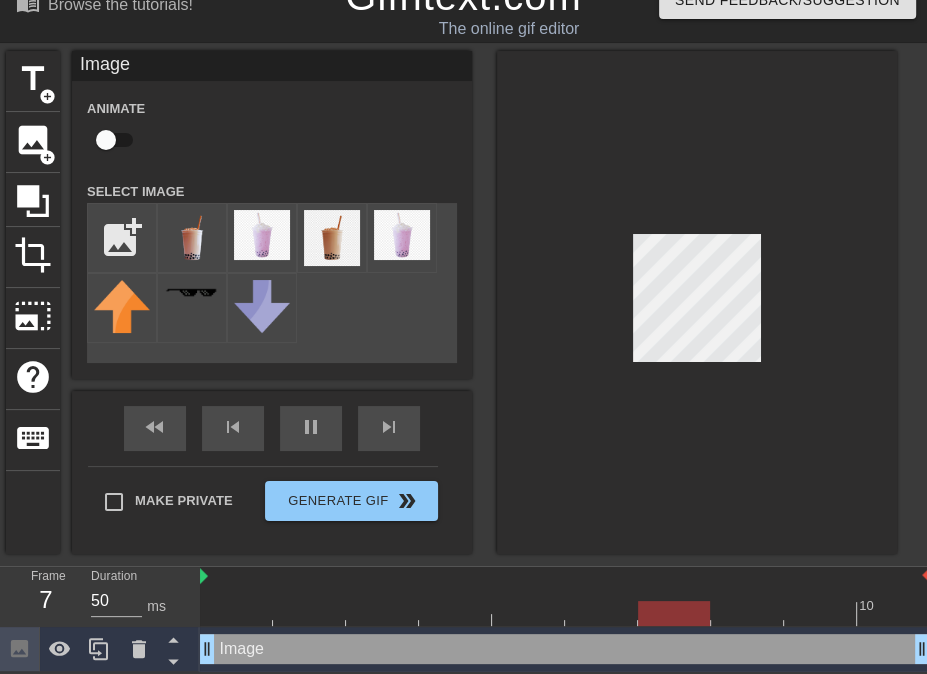 click at bounding box center (697, 302) 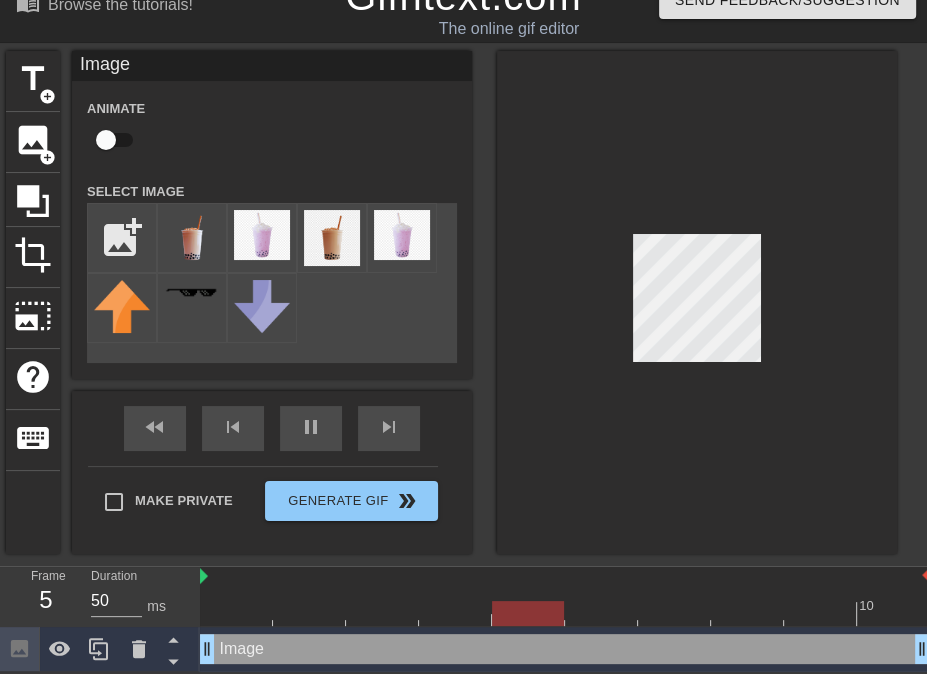 scroll, scrollTop: 30, scrollLeft: 0, axis: vertical 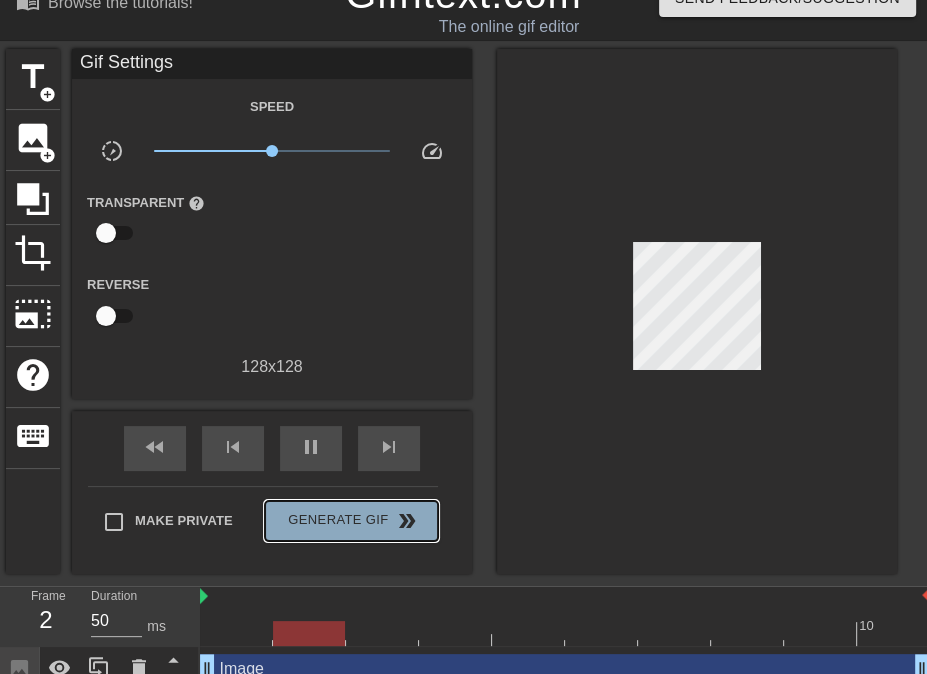 click on "Generate Gif double_arrow" at bounding box center (351, 521) 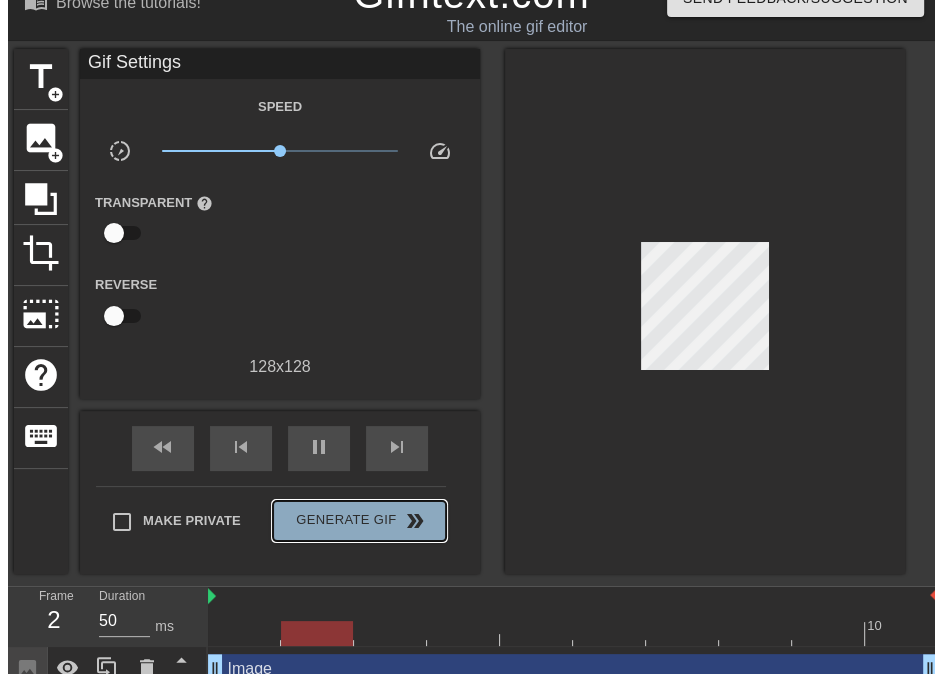 scroll, scrollTop: 0, scrollLeft: 0, axis: both 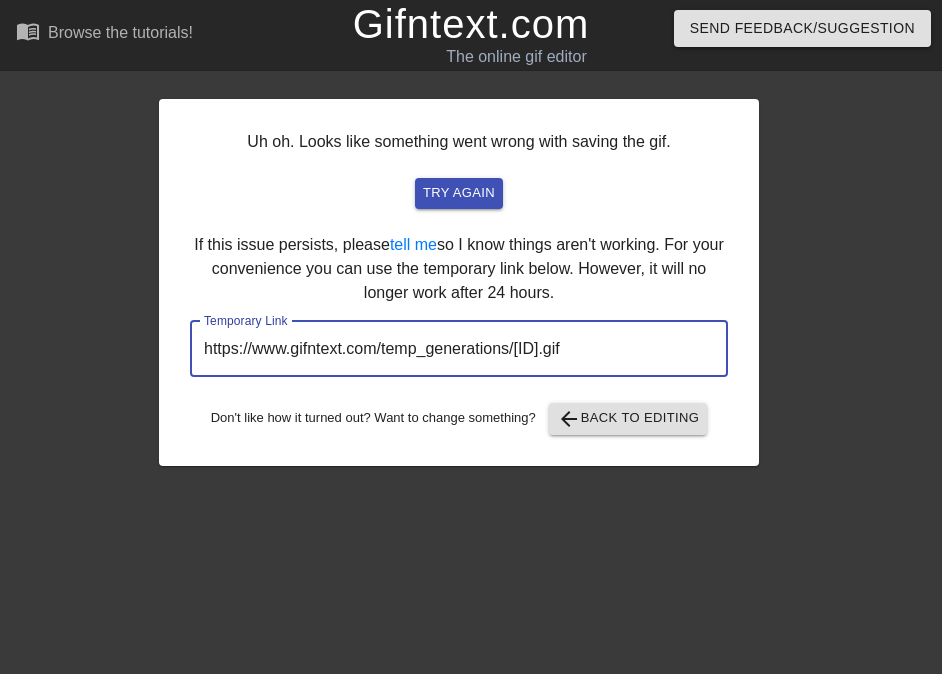 drag, startPoint x: 692, startPoint y: 361, endPoint x: 122, endPoint y: 359, distance: 570.0035 